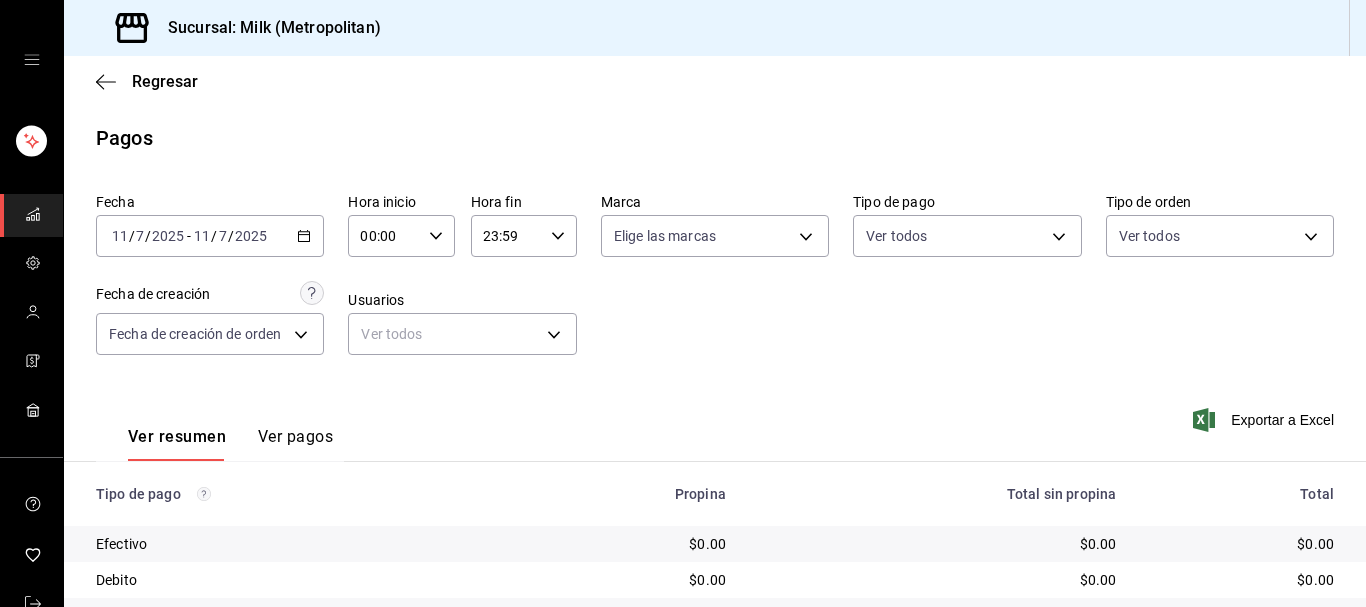 scroll, scrollTop: 0, scrollLeft: 0, axis: both 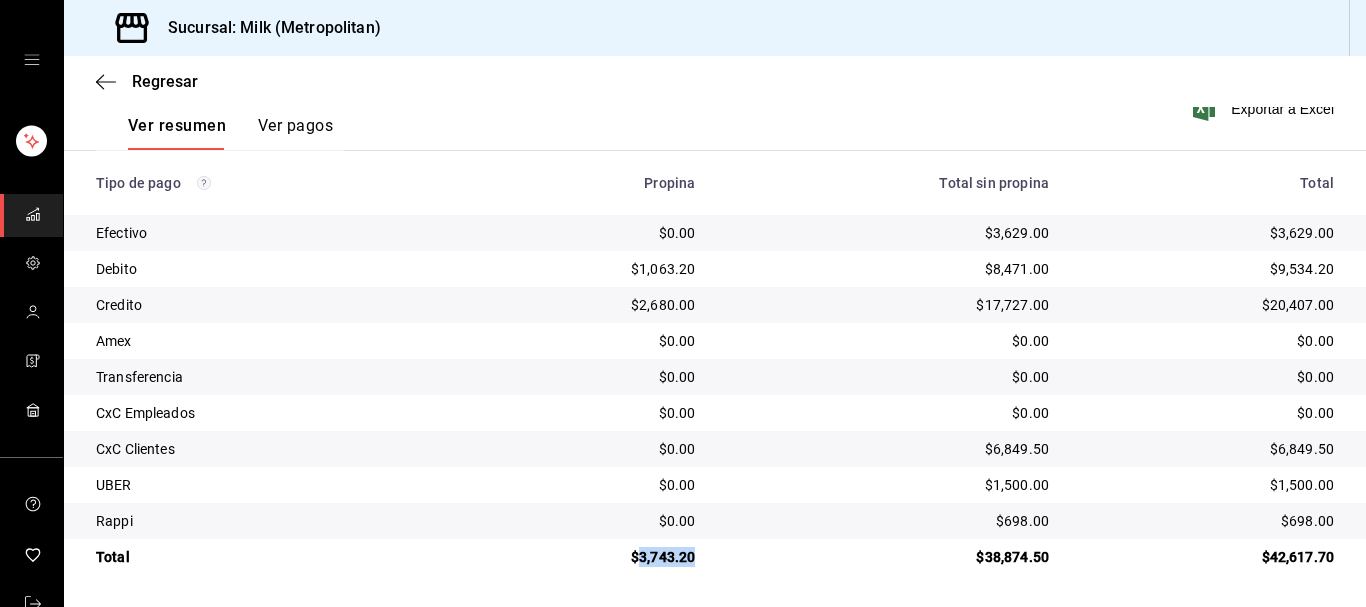 drag, startPoint x: 696, startPoint y: 553, endPoint x: 639, endPoint y: 572, distance: 60.083275 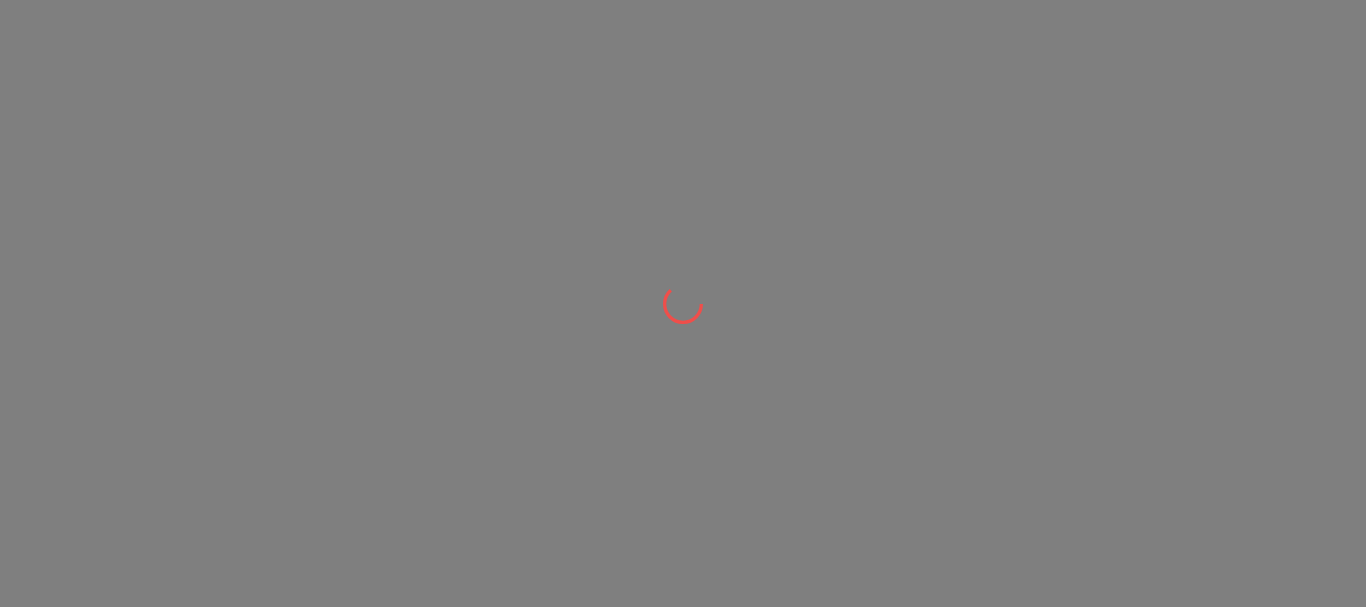 scroll, scrollTop: 0, scrollLeft: 0, axis: both 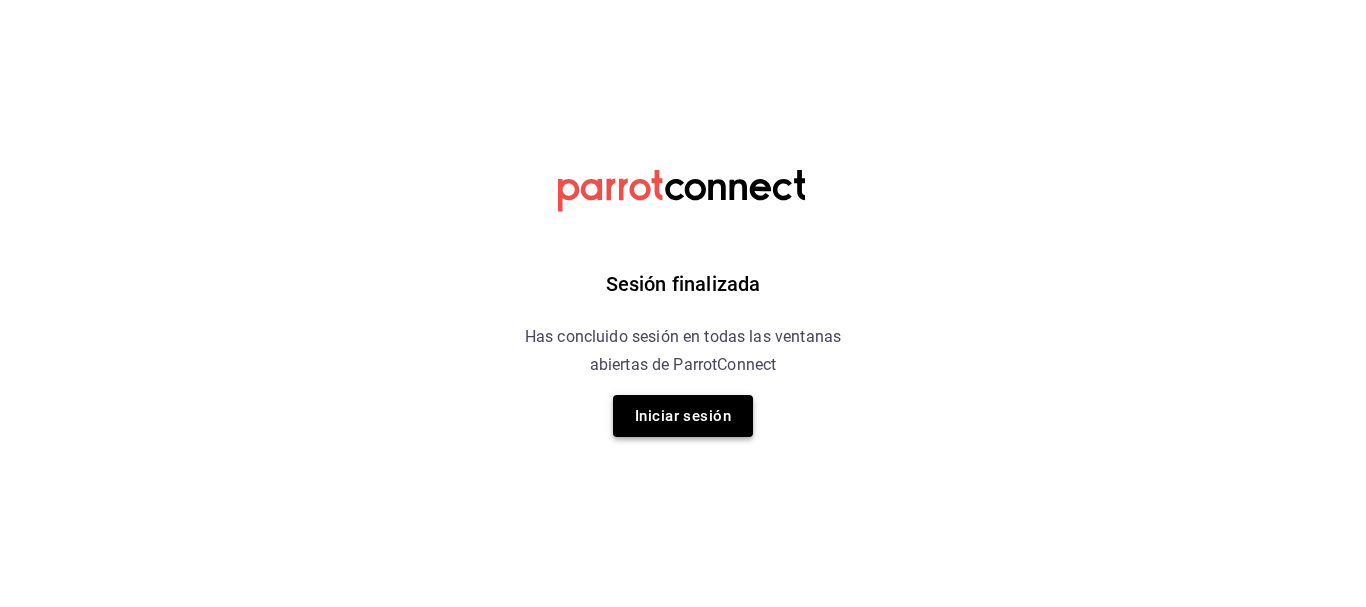 drag, startPoint x: 688, startPoint y: 418, endPoint x: 688, endPoint y: 387, distance: 31 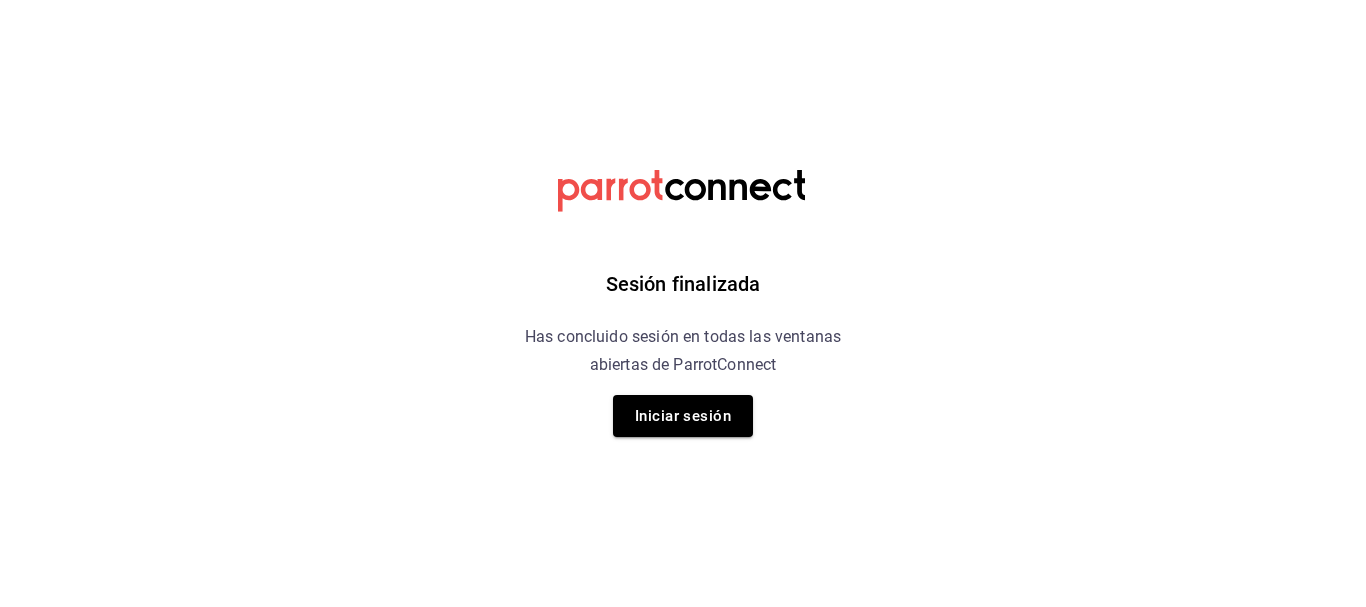 click on "Iniciar sesión" at bounding box center [683, 416] 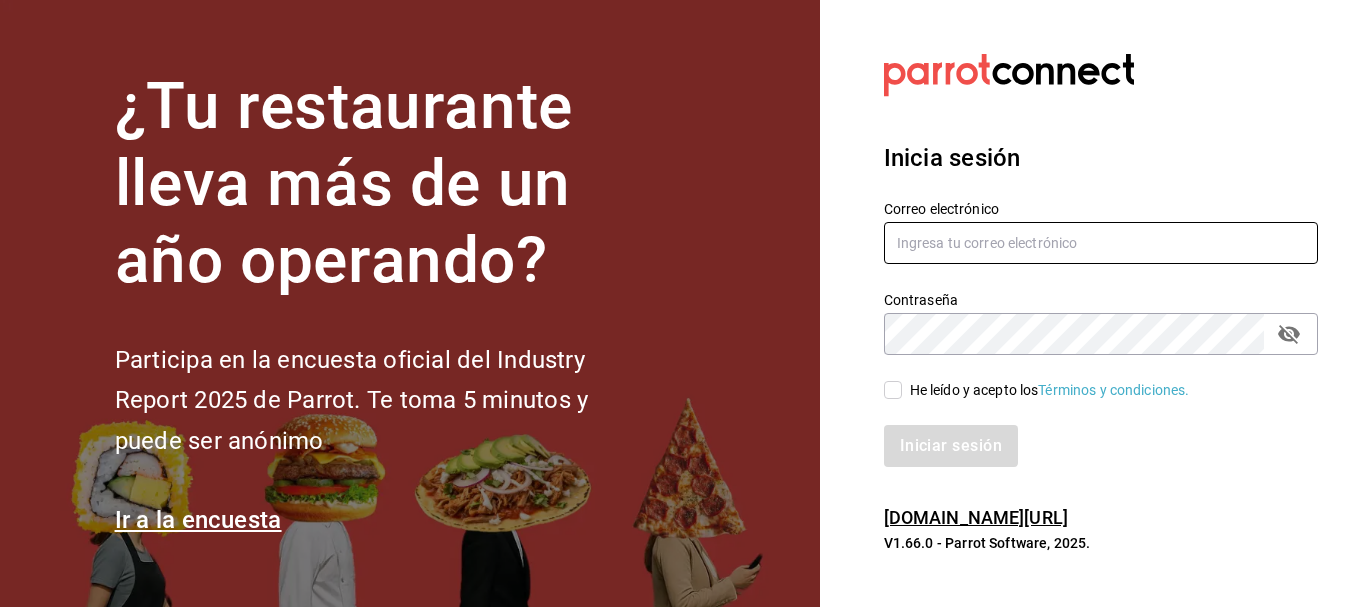click at bounding box center (1101, 243) 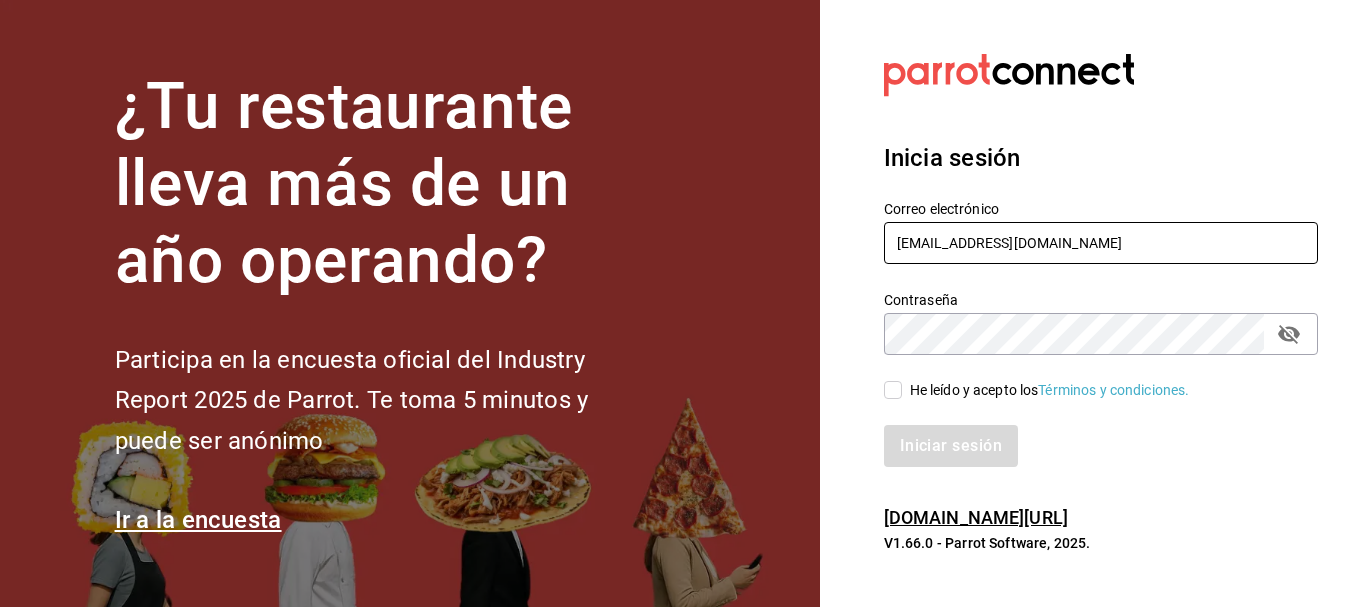 type on "jujepapla210294@gmail.com" 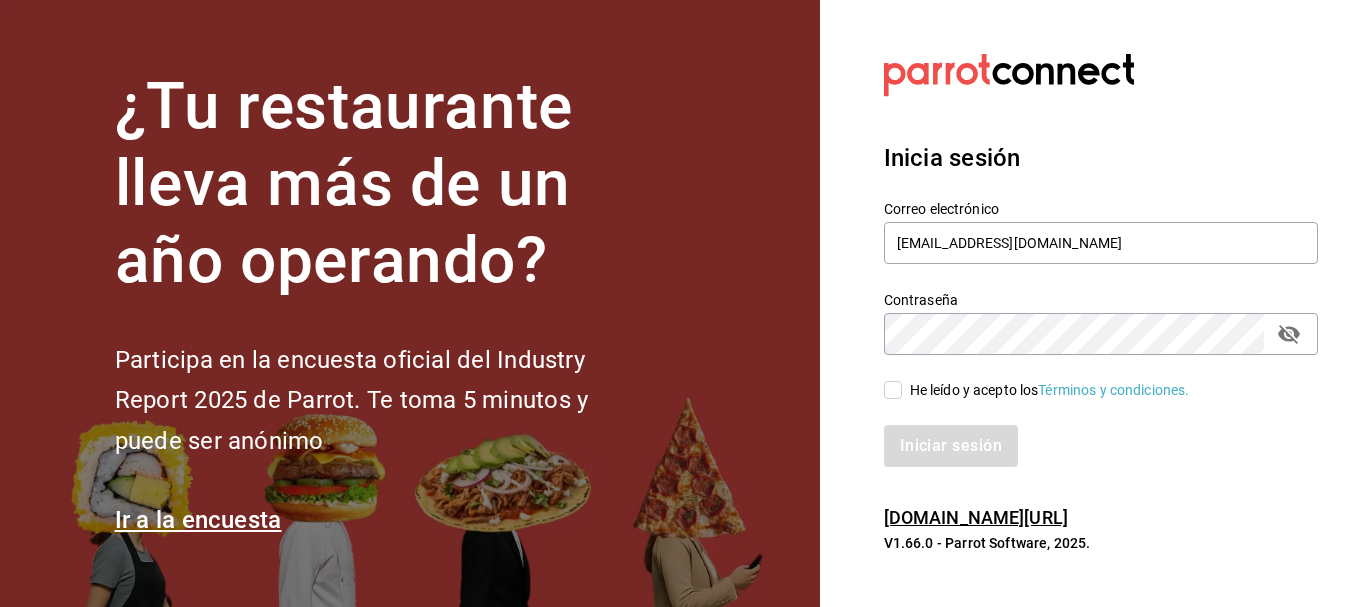 click on "He leído y acepto los  Términos y condiciones." at bounding box center [1037, 390] 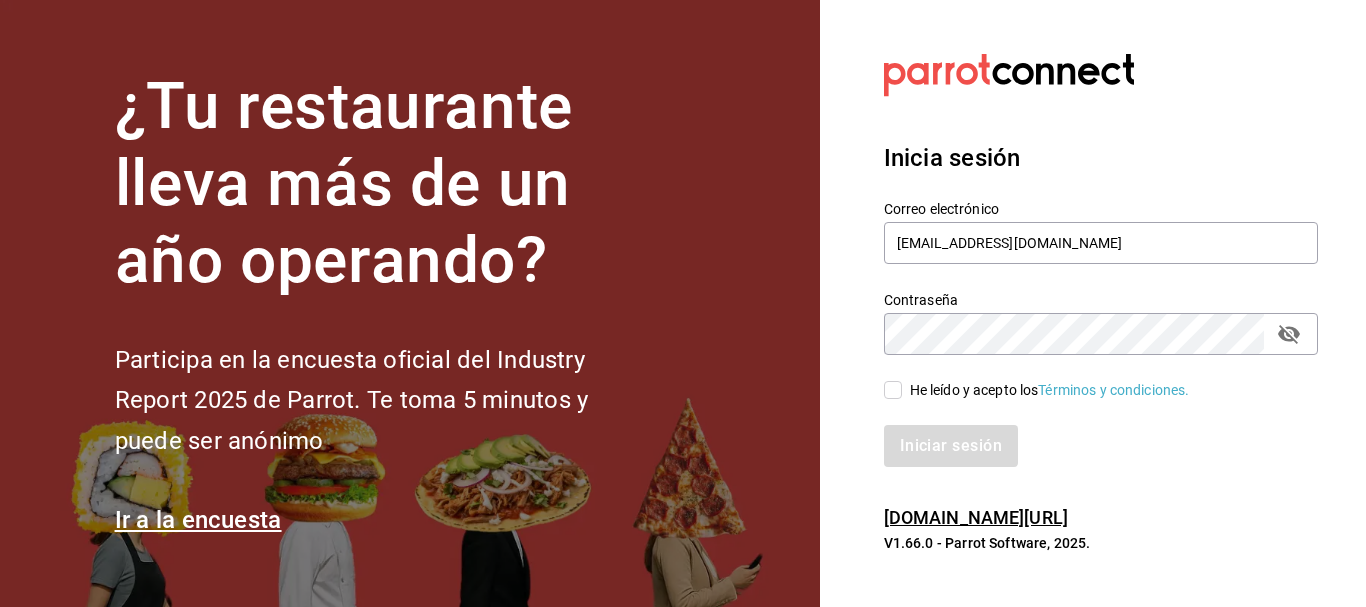 checkbox on "true" 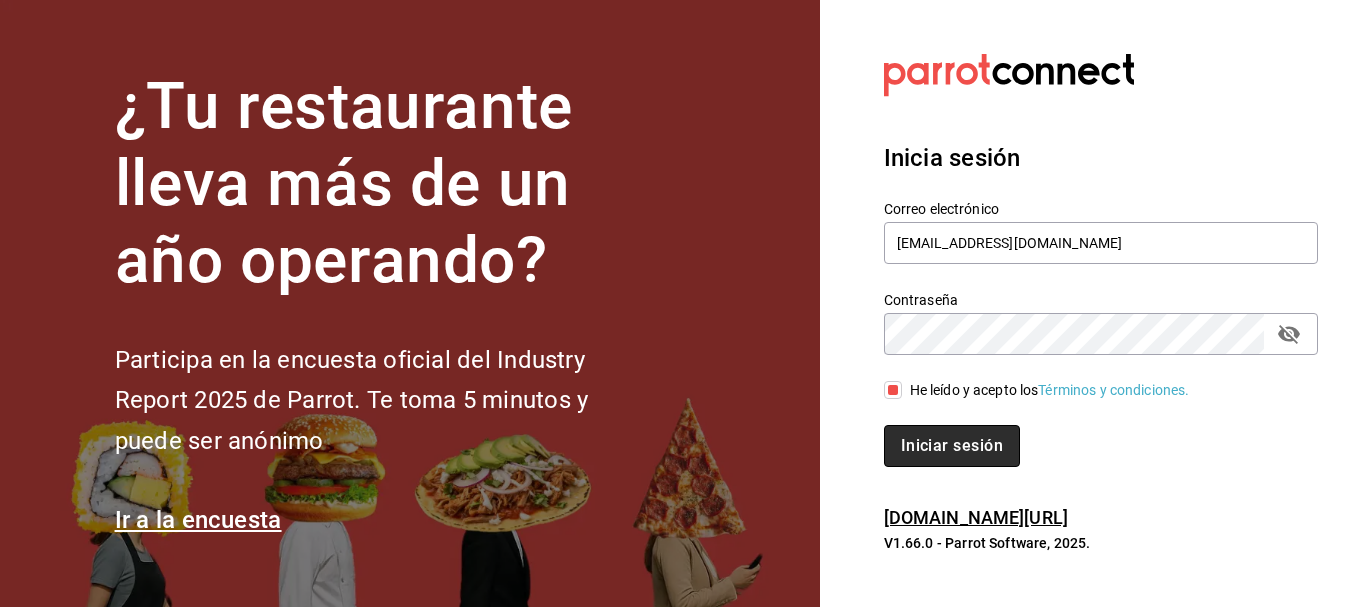 click on "Iniciar sesión" at bounding box center [952, 446] 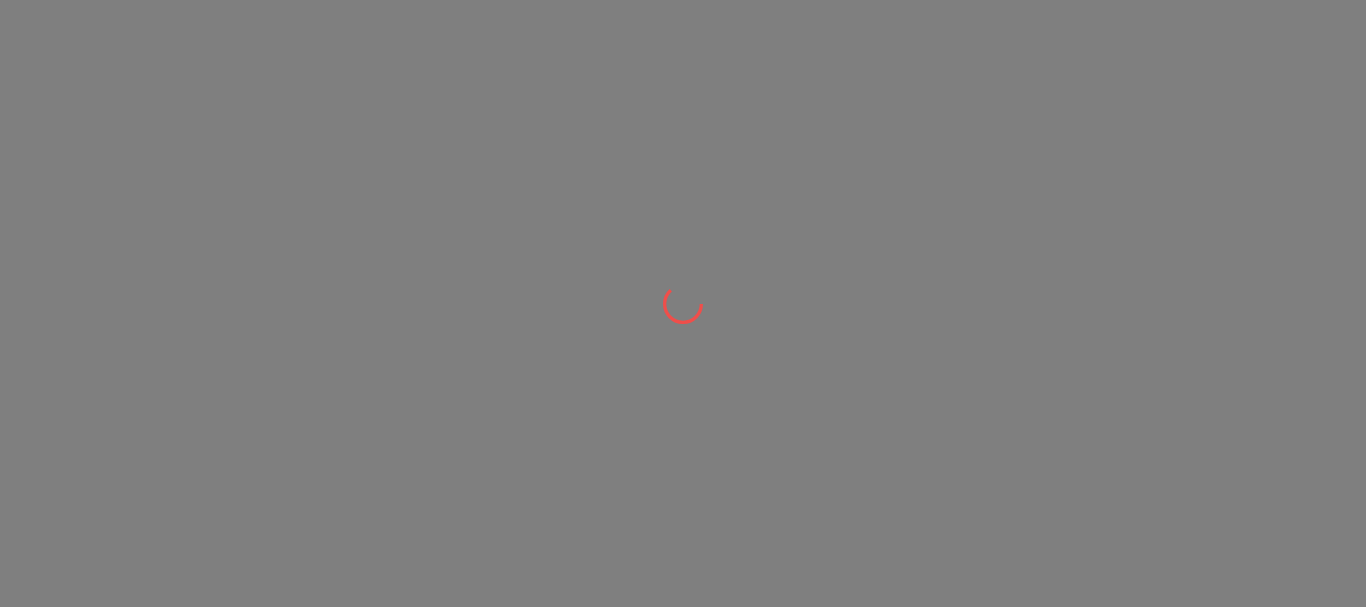 scroll, scrollTop: 0, scrollLeft: 0, axis: both 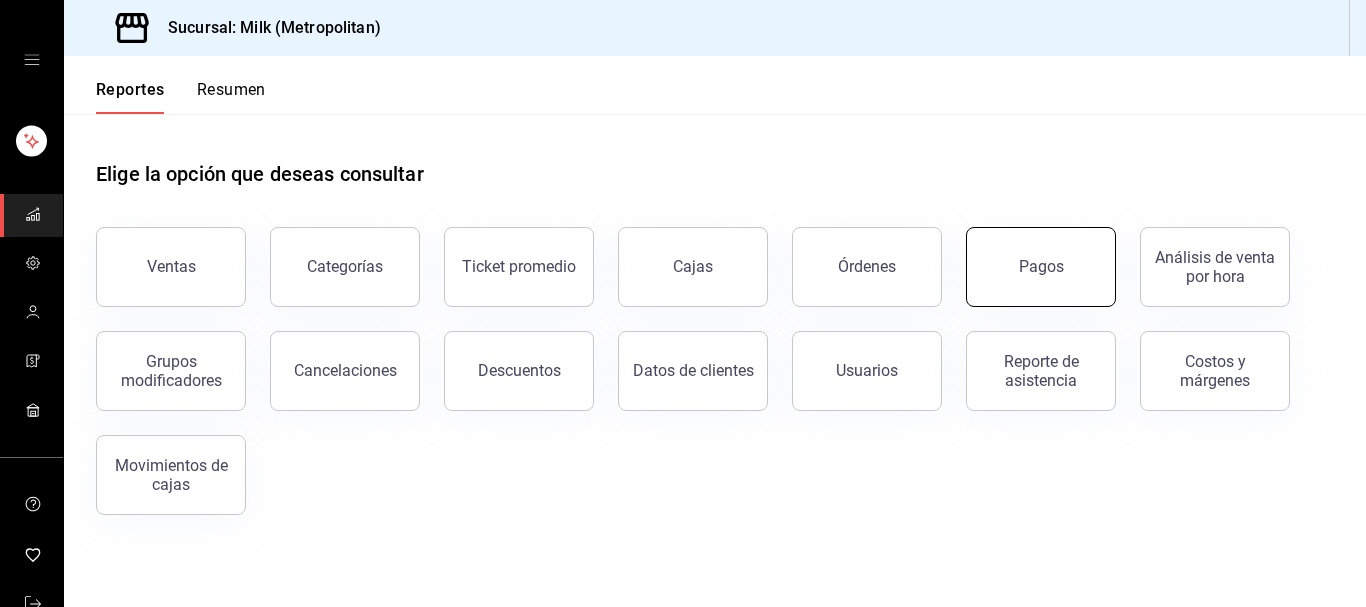 click on "Pagos" at bounding box center (1041, 266) 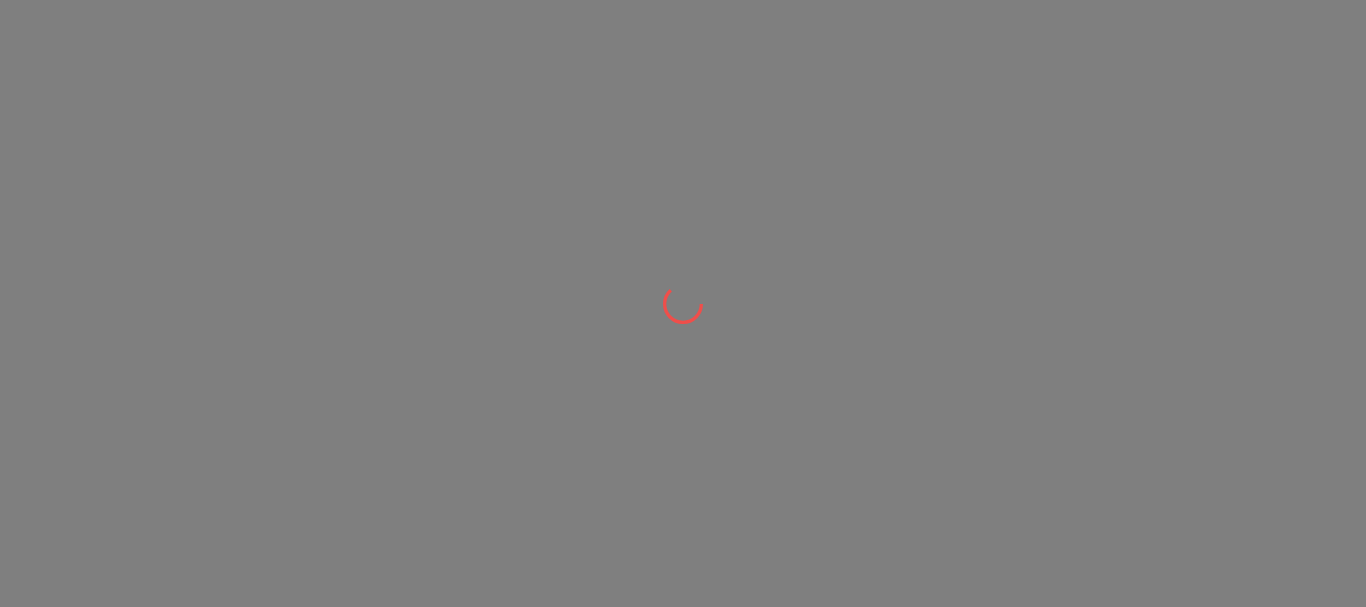 scroll, scrollTop: 0, scrollLeft: 0, axis: both 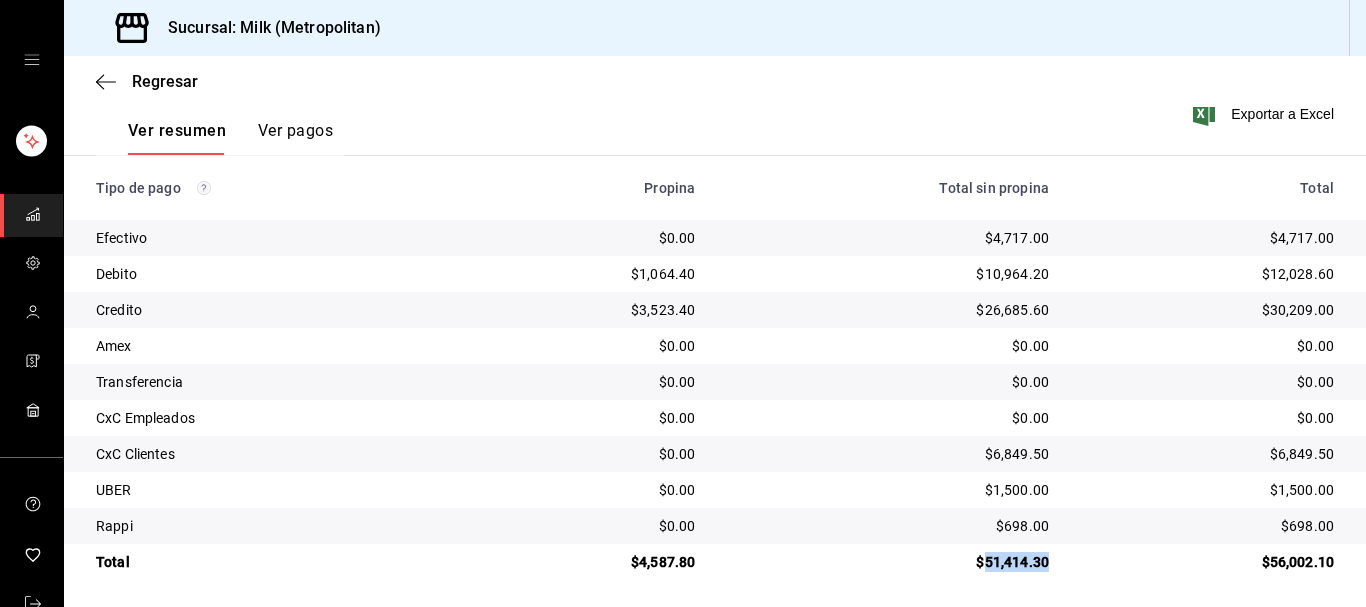 drag, startPoint x: 1053, startPoint y: 562, endPoint x: 973, endPoint y: 584, distance: 82.96987 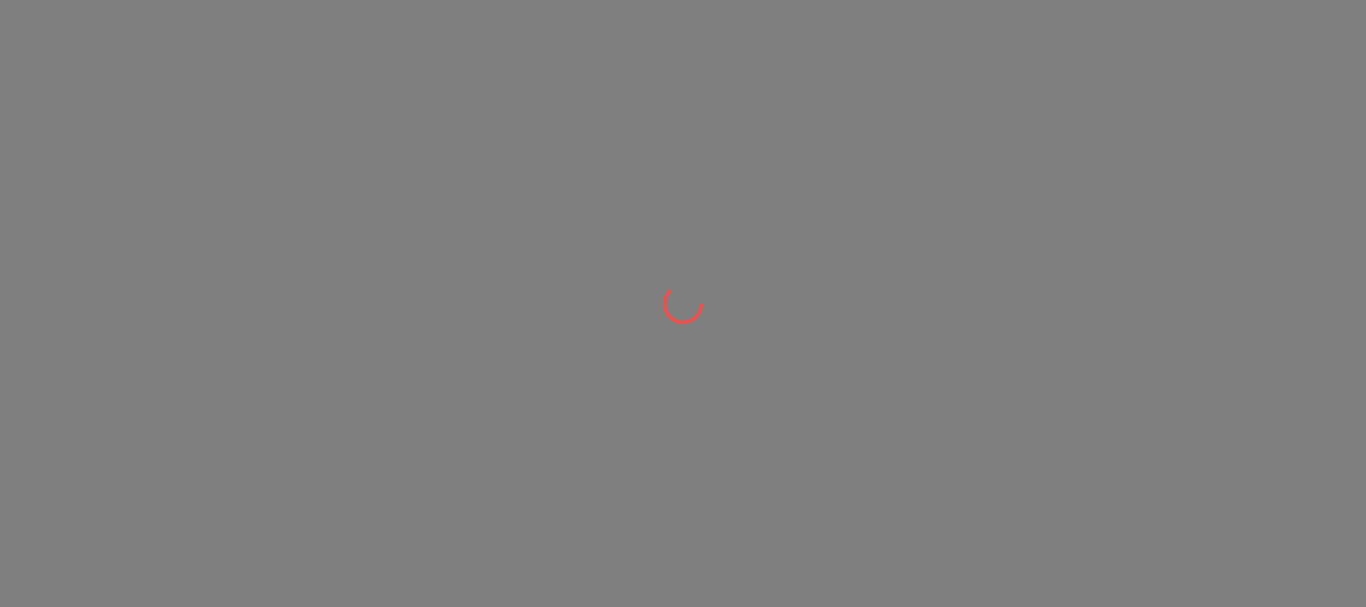 scroll, scrollTop: 0, scrollLeft: 0, axis: both 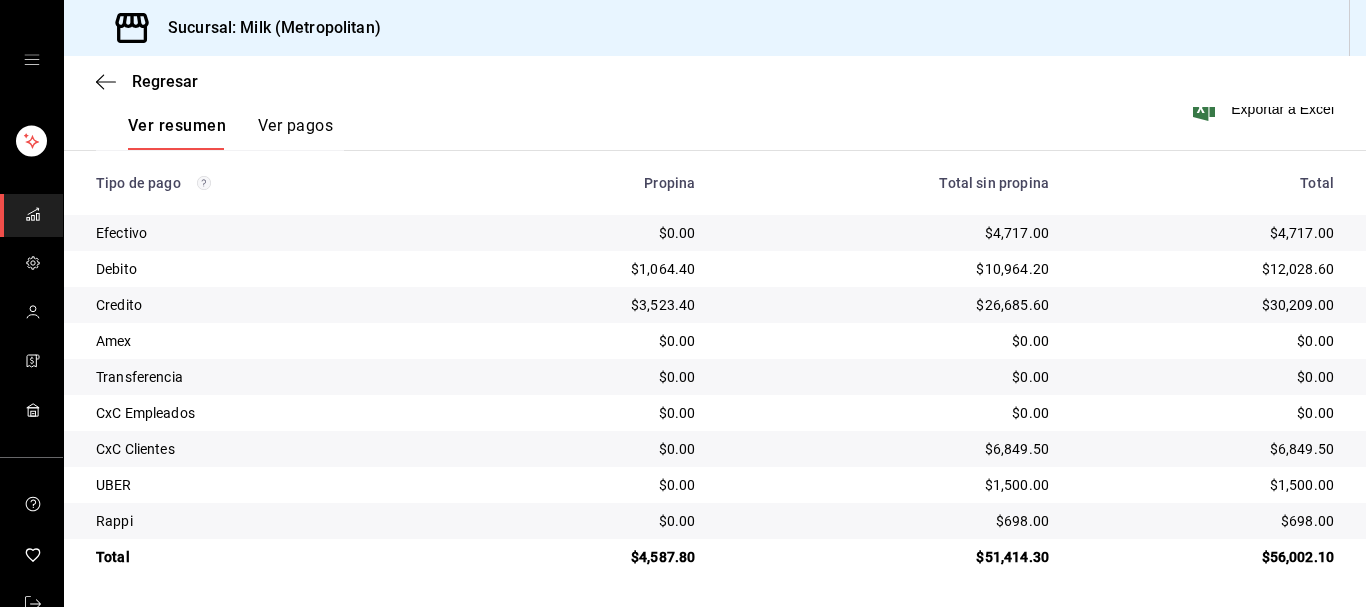 click on "$1,500.00" at bounding box center [888, 485] 